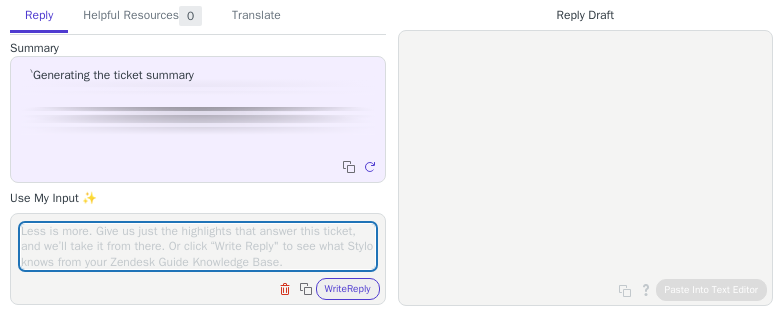 click at bounding box center (198, 246) 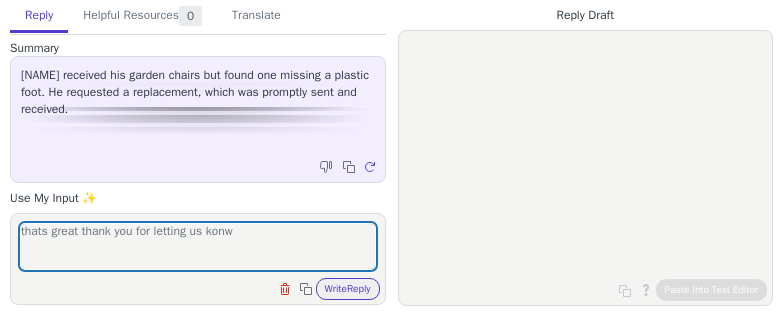 type on "thats great thank you for letting us konw" 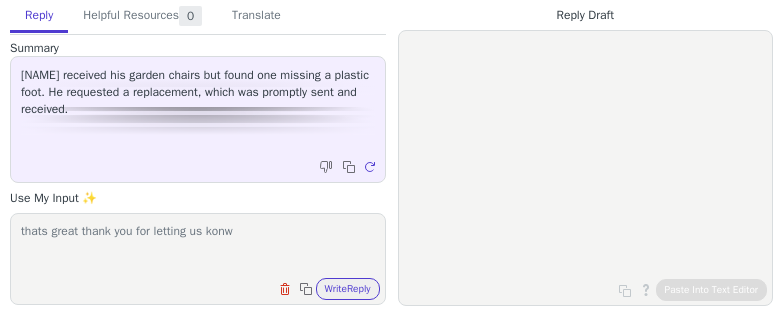 click on "thats great thank you for letting us konw Clear field Copy to clipboard Write  Reply" at bounding box center [198, 259] 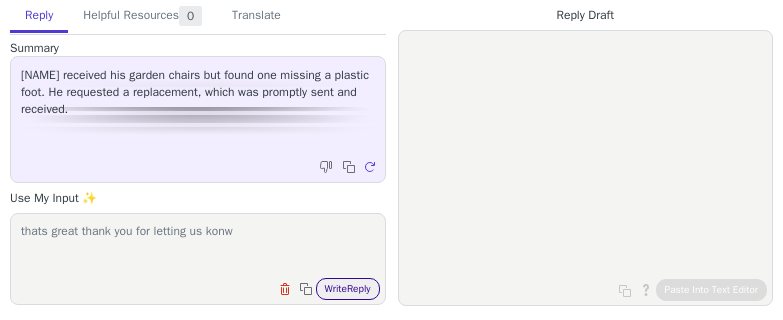click on "Write  Reply" at bounding box center [348, 289] 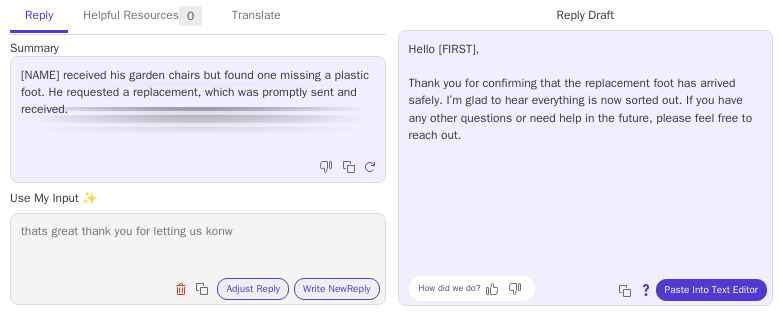 click on "How did we do?   Copy to clipboard About this reply Paste Into Text Editor" at bounding box center [596, 288] 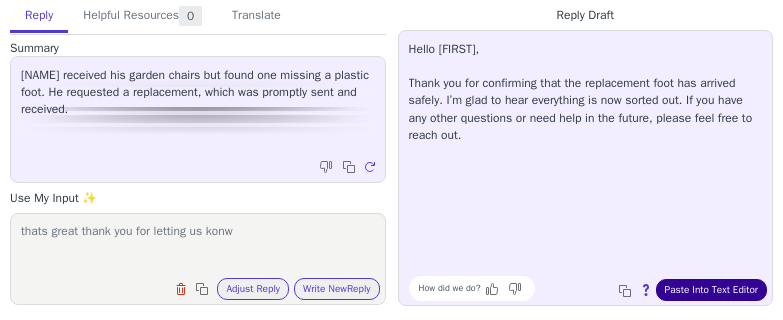 click on "Paste Into Text Editor" at bounding box center (711, 290) 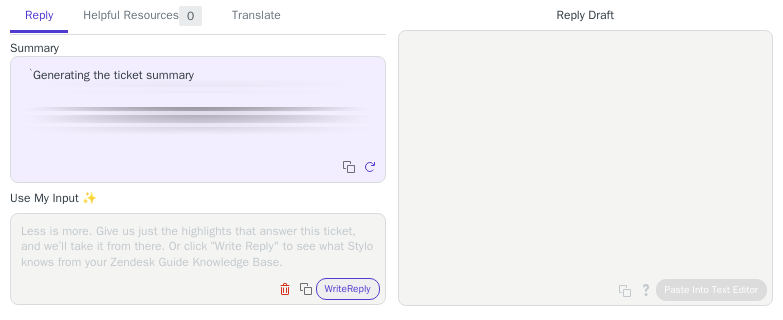 scroll, scrollTop: 0, scrollLeft: 0, axis: both 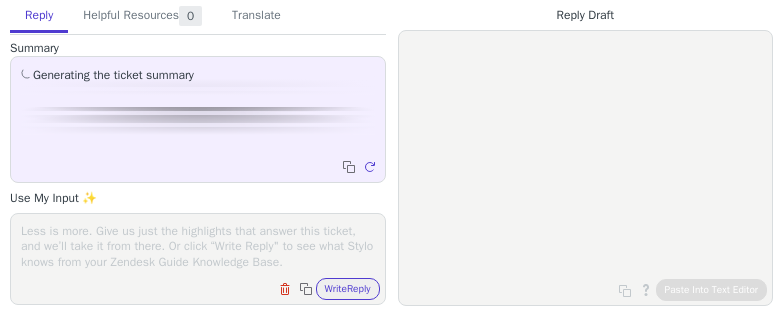 click at bounding box center [198, 246] 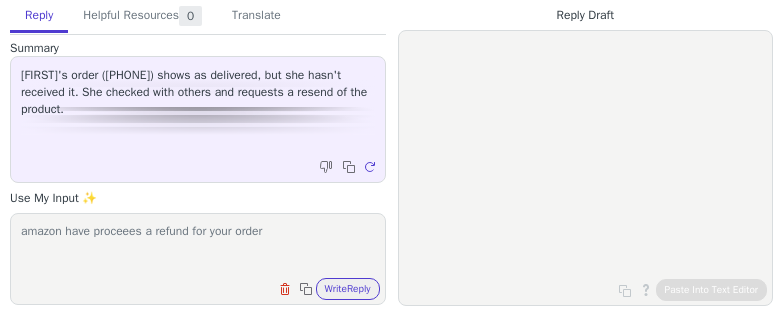 scroll, scrollTop: 1, scrollLeft: 0, axis: vertical 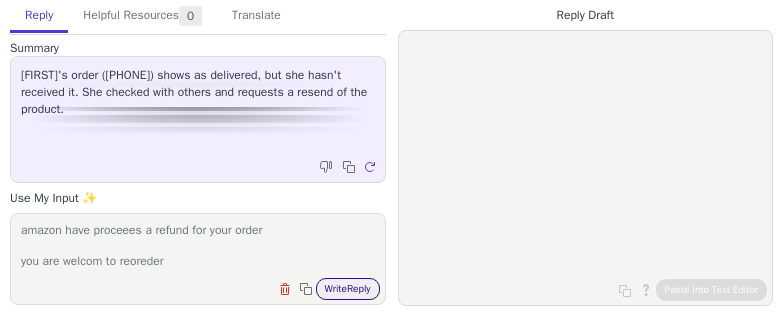type on "amazon have proceees a refund for your order
you are welcom to reoreder" 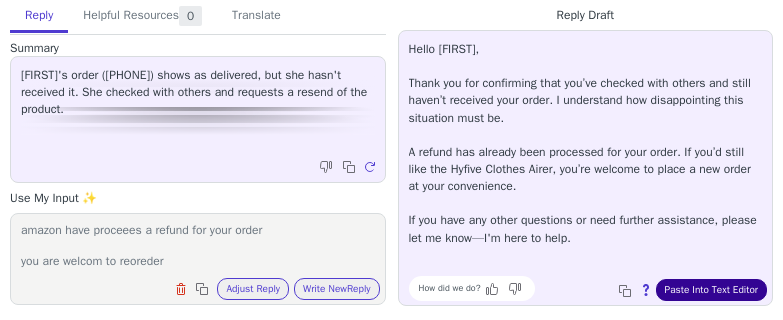 click on "Paste Into Text Editor" at bounding box center [711, 290] 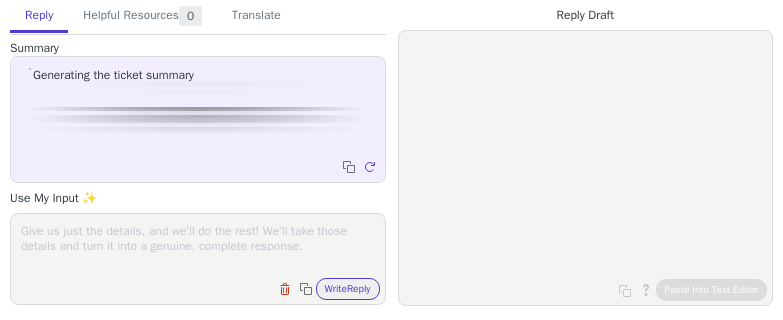 scroll, scrollTop: 0, scrollLeft: 0, axis: both 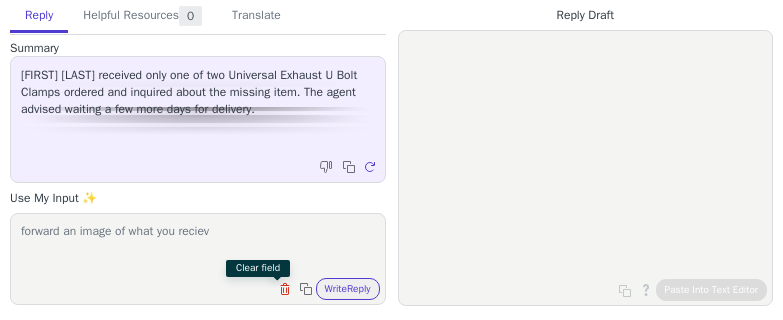 type on "forward an image of what you reciev" 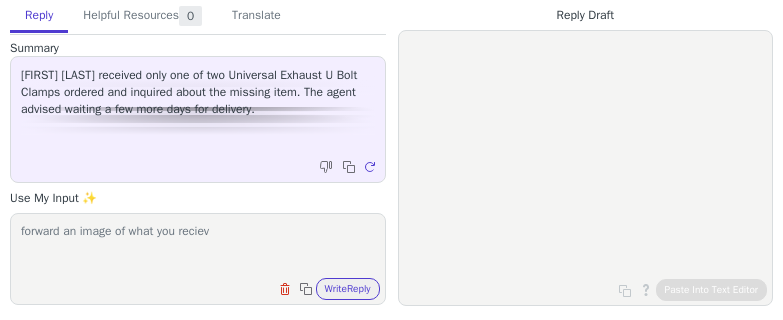 click on "forward an image of what you reciev Clear field Copy to clipboard Write  Reply" at bounding box center (198, 259) 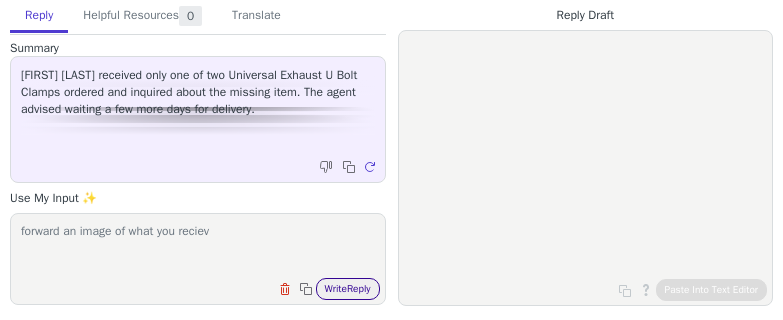 click on "Write  Reply" at bounding box center [348, 289] 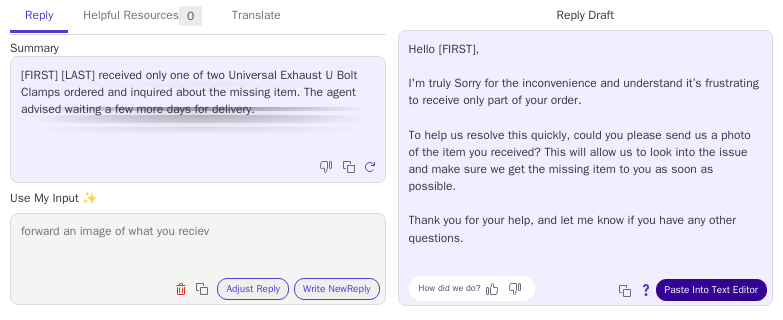 click on "Paste Into Text Editor" at bounding box center [711, 290] 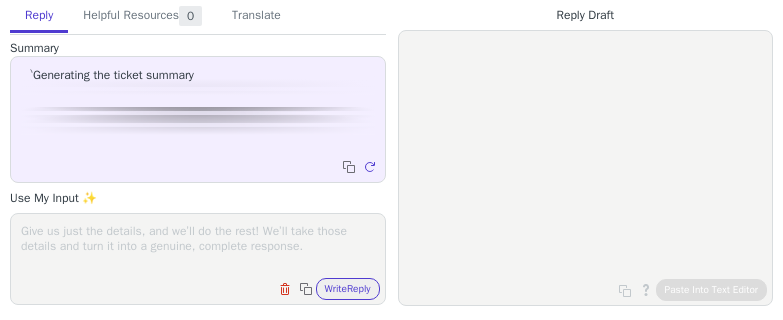 scroll, scrollTop: 0, scrollLeft: 0, axis: both 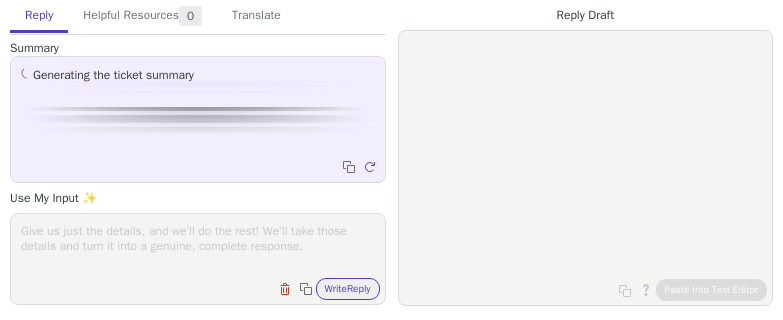click at bounding box center (198, 246) 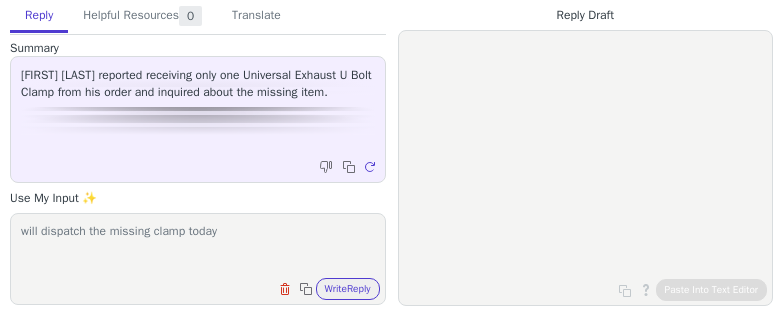scroll, scrollTop: 1, scrollLeft: 0, axis: vertical 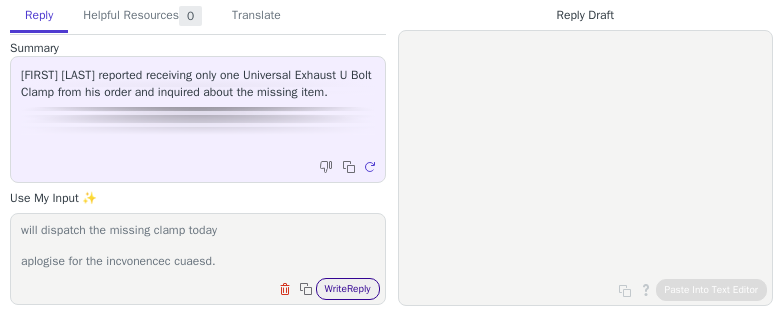 type on "will dispatch the missing clamp today
aplogise for the incvonencec cuaesd." 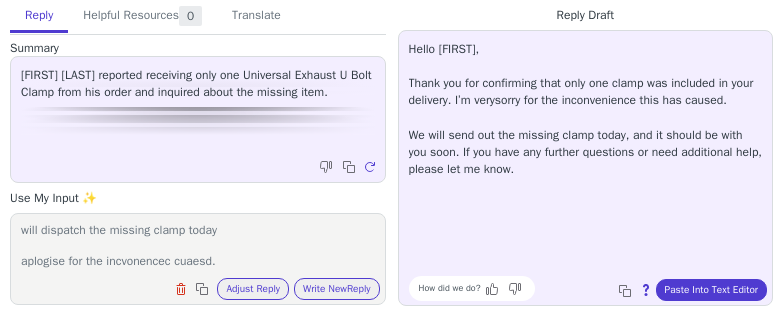 click on "Hello [FIRST], Thank you for confirming that only one clamp was included in your delivery. I’m verysorry for the inconvenience this has caused. We will send out the missing clamp today, and it should be with you soon. If you have any further questions or need additional help, please let me know. How did we do?   Copy to clipboard About this reply Paste Into Text Editor" at bounding box center [586, 168] 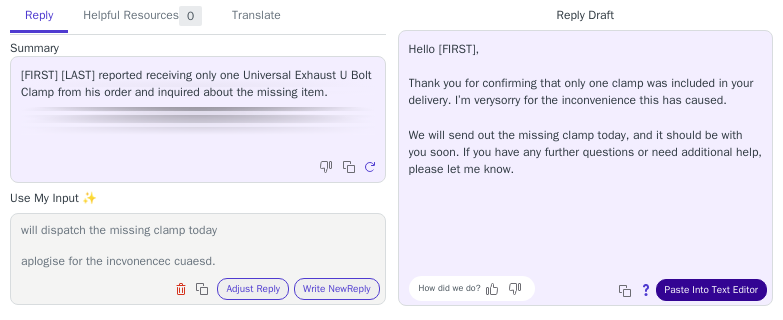 click on "Paste Into Text Editor" at bounding box center (711, 290) 